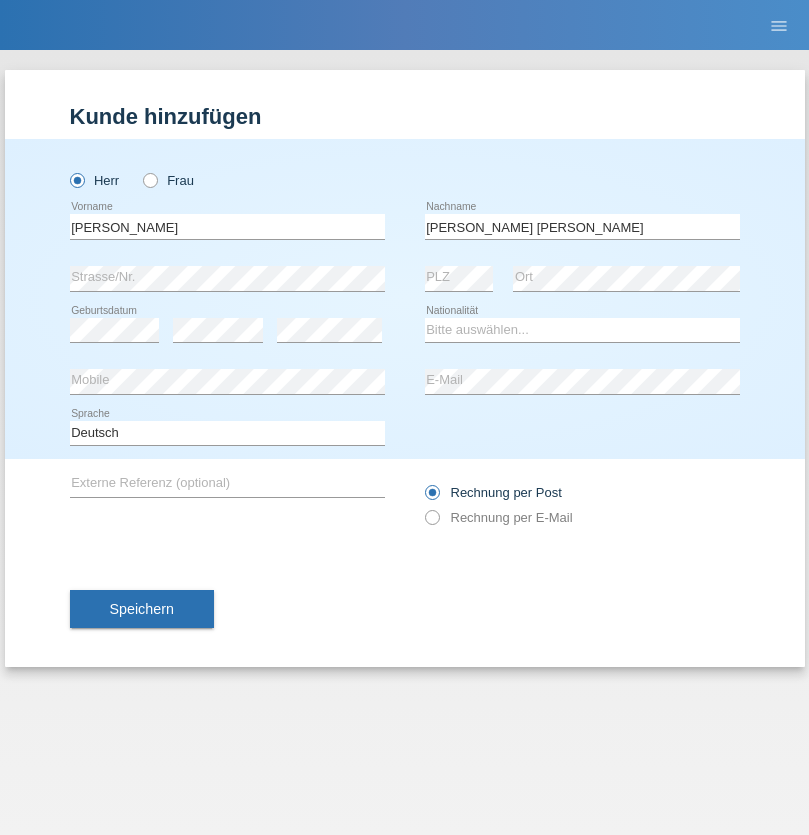 scroll, scrollTop: 0, scrollLeft: 0, axis: both 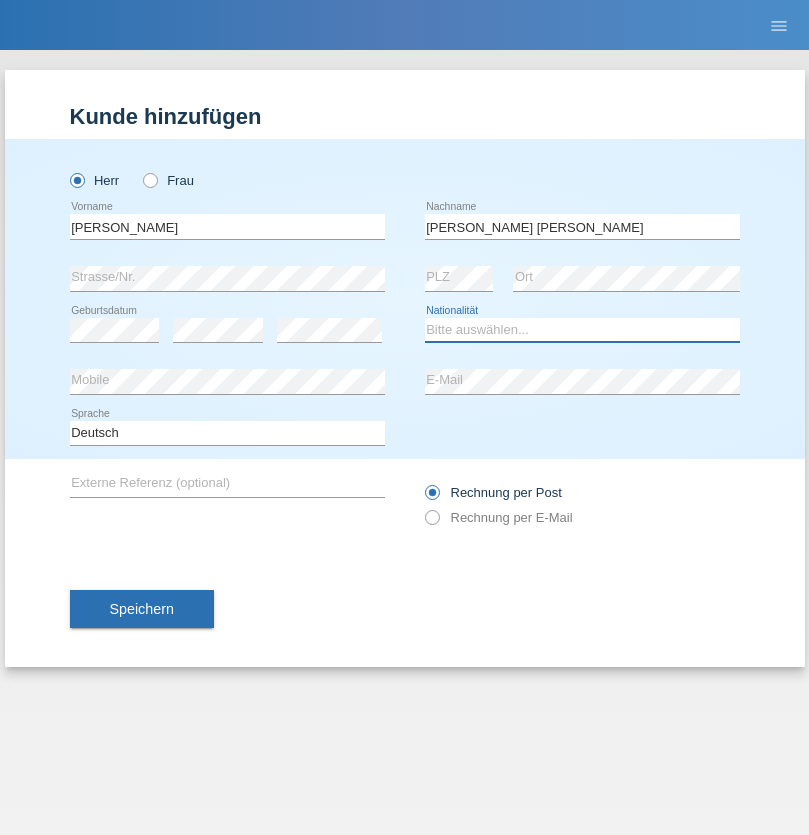 select on "PT" 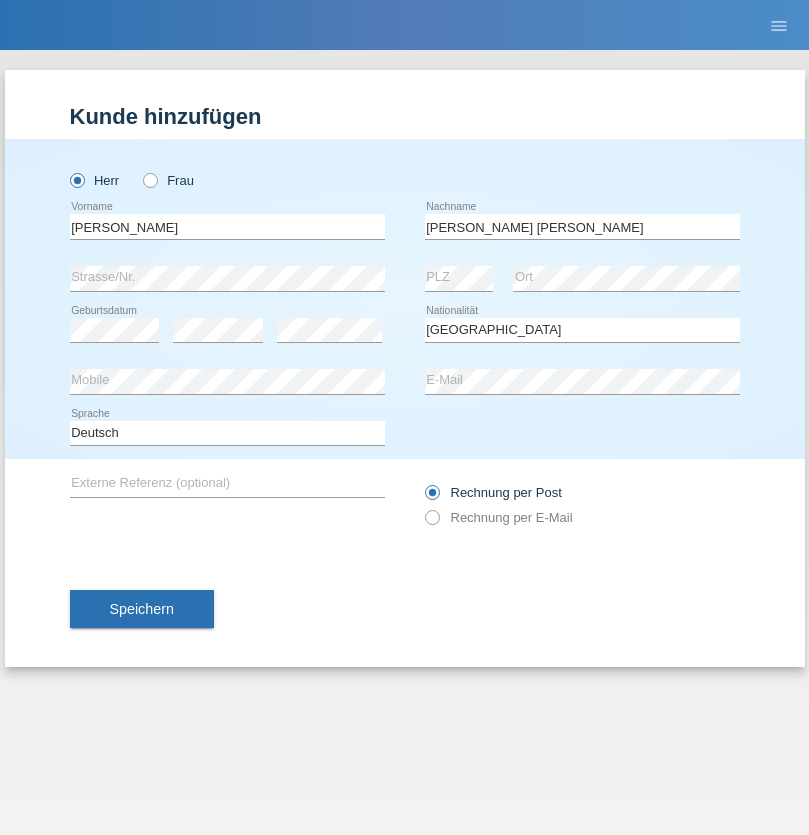 select on "C" 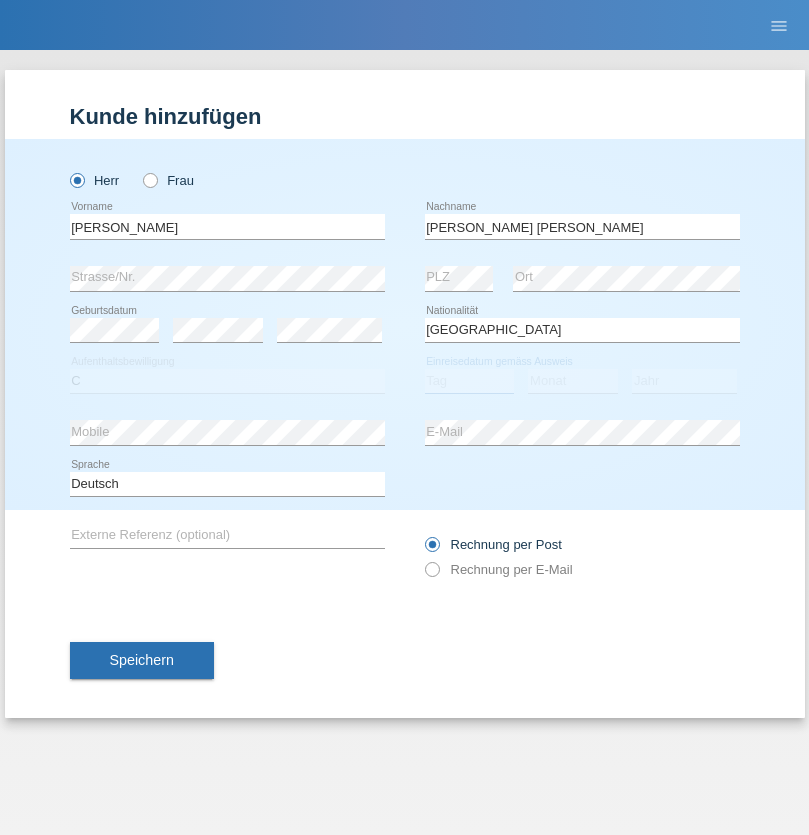 select on "22" 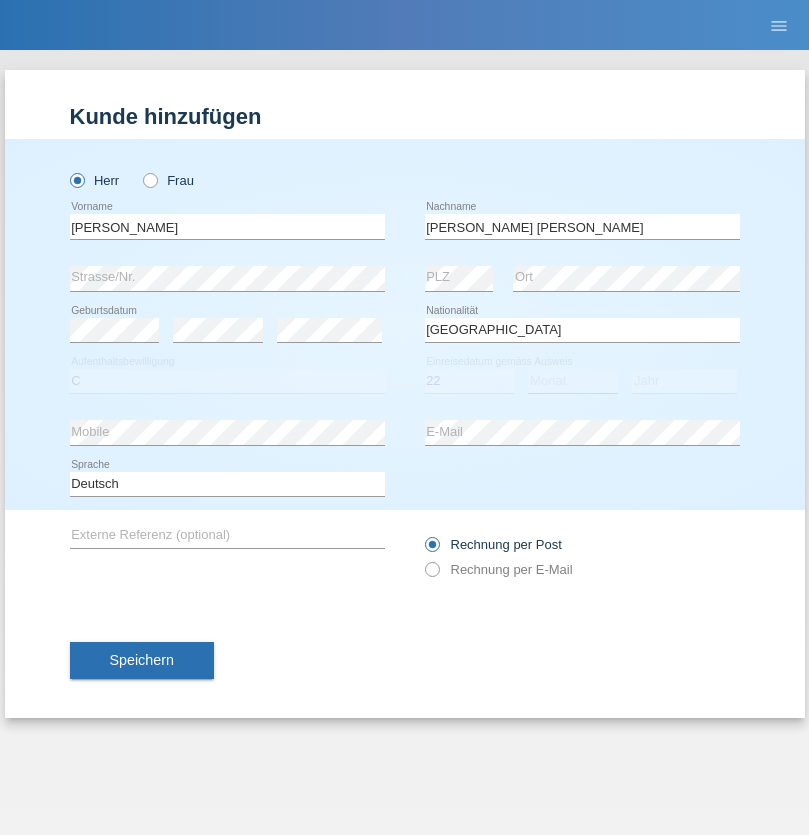 select on "02" 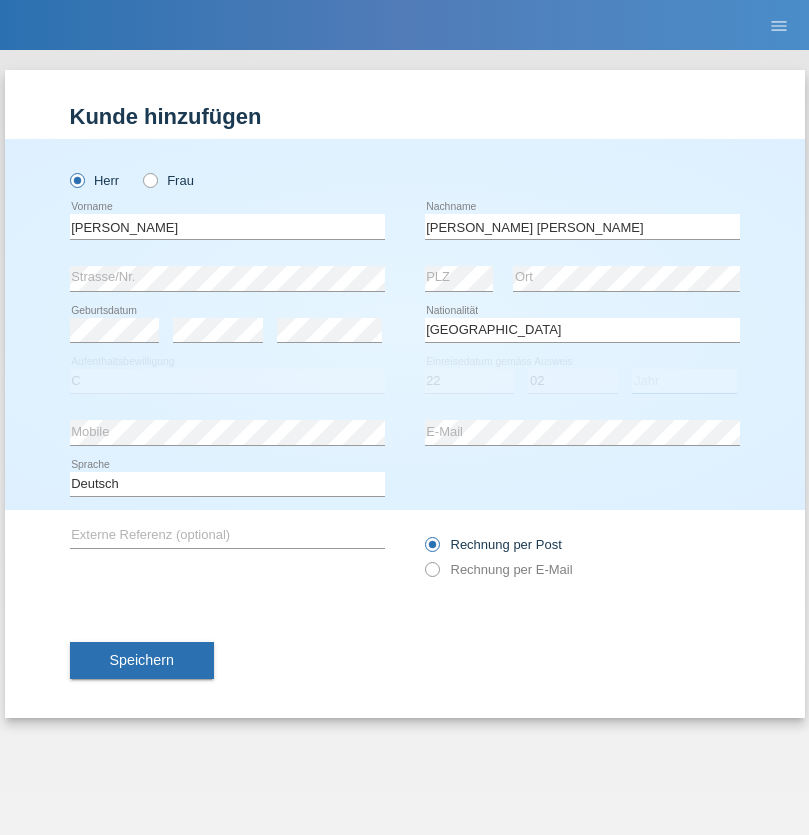 select on "2006" 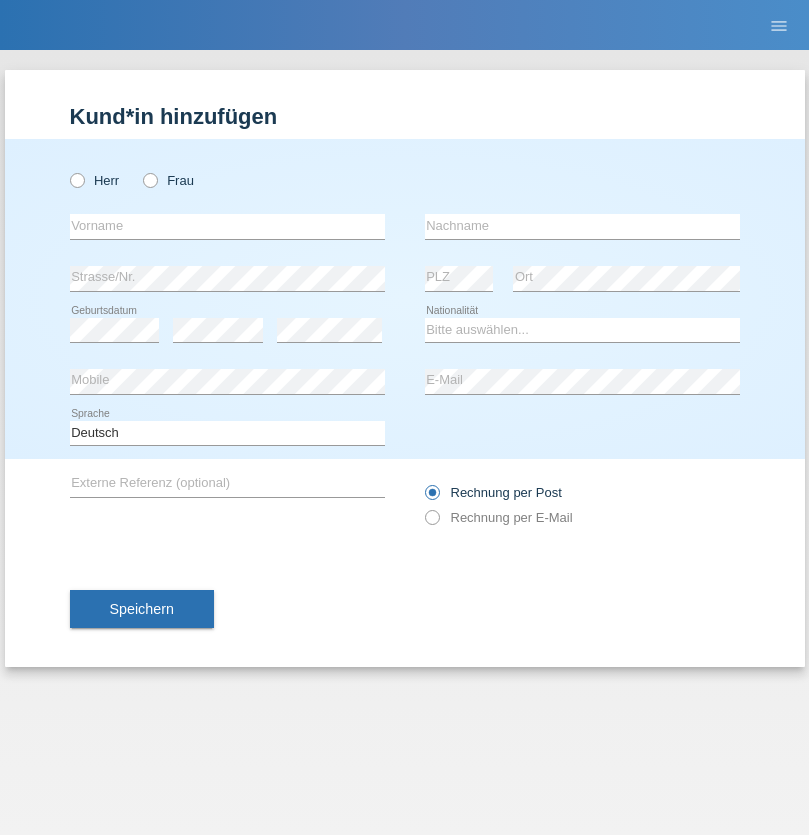 scroll, scrollTop: 0, scrollLeft: 0, axis: both 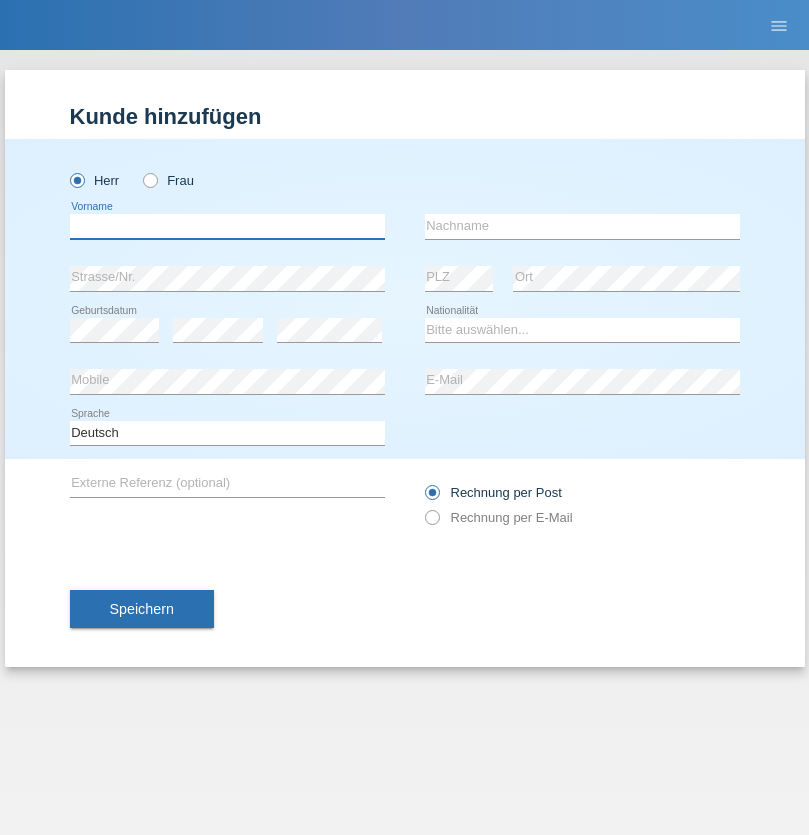 click at bounding box center [227, 226] 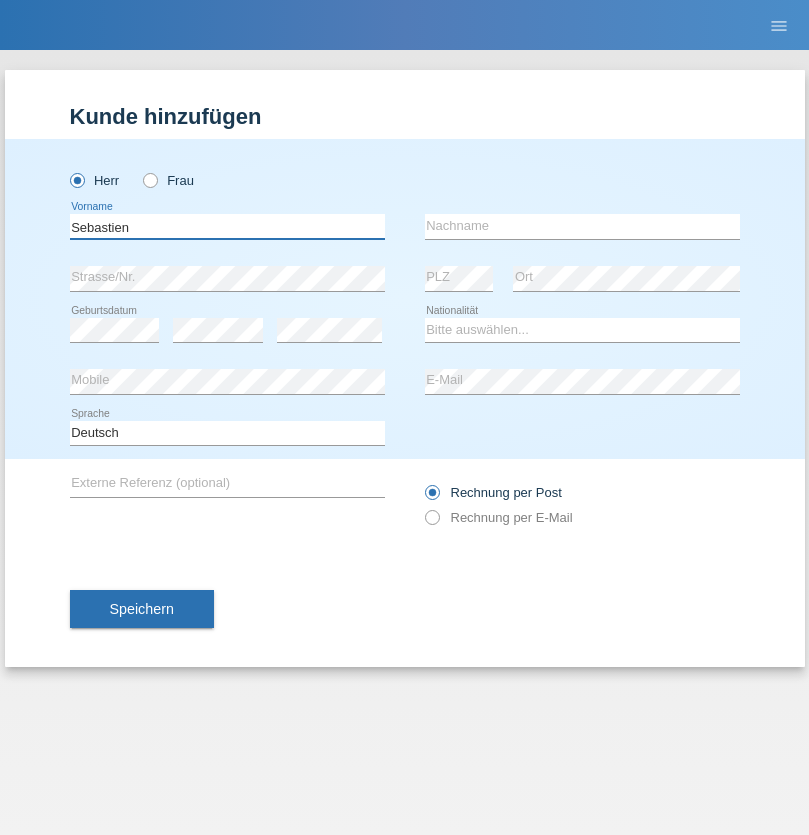 type on "Sebastien" 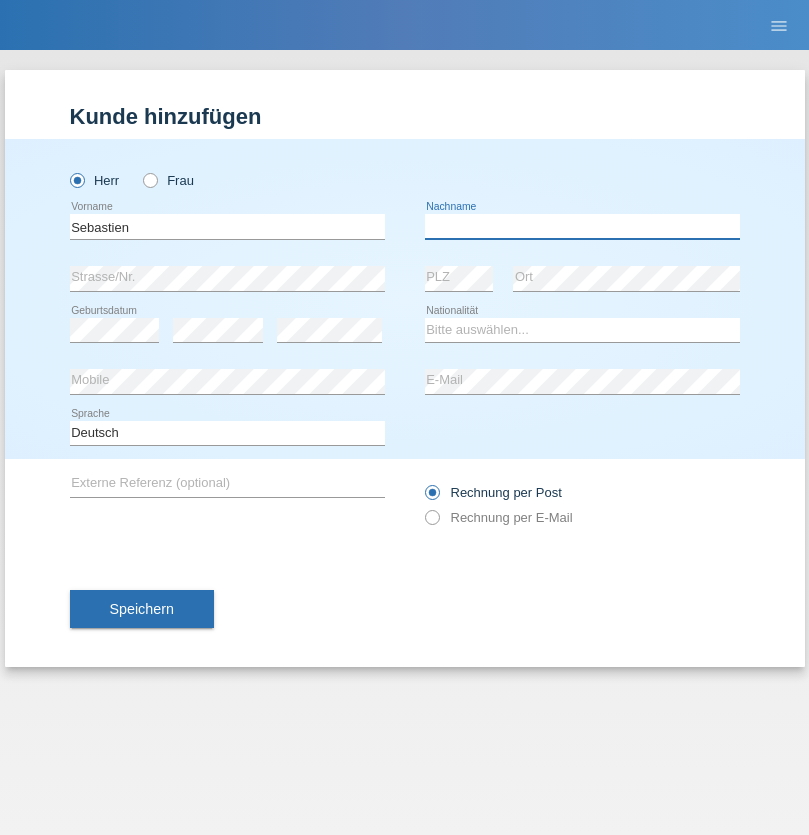 click at bounding box center [582, 226] 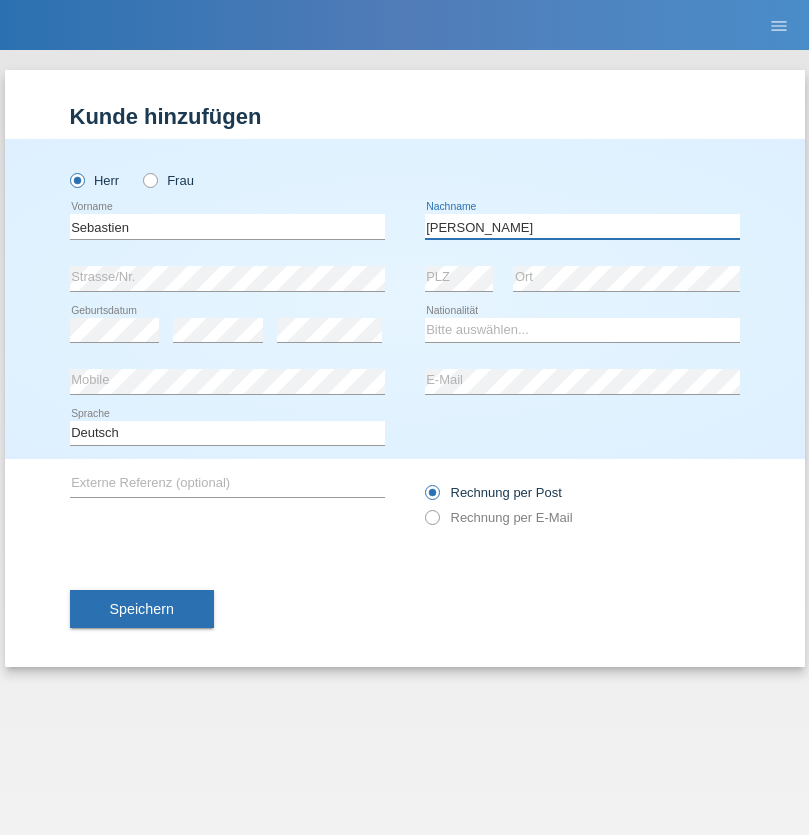 type on "Fischer" 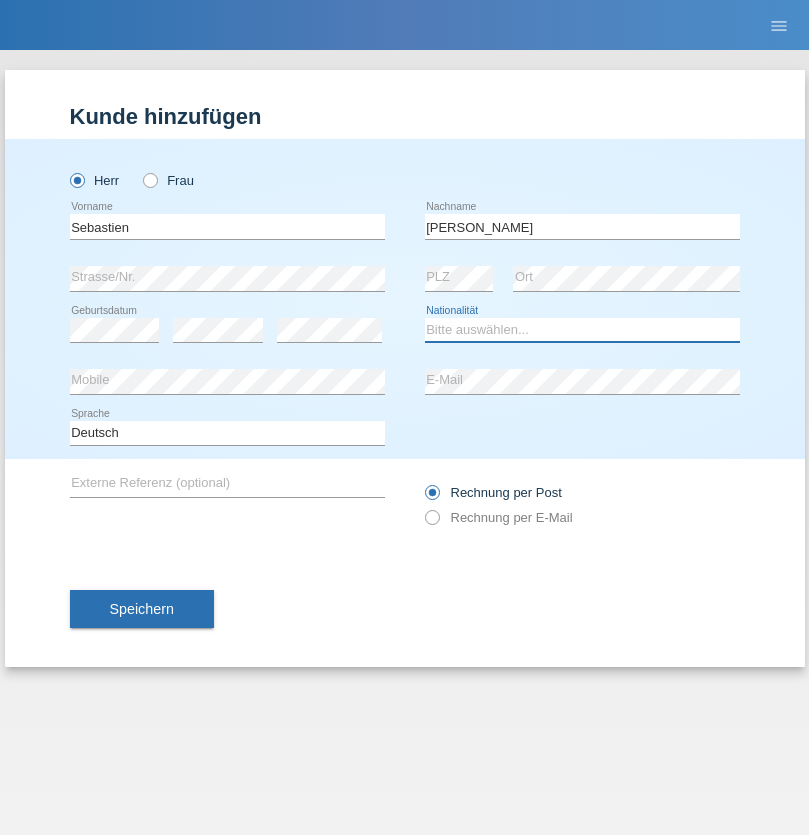 select on "CH" 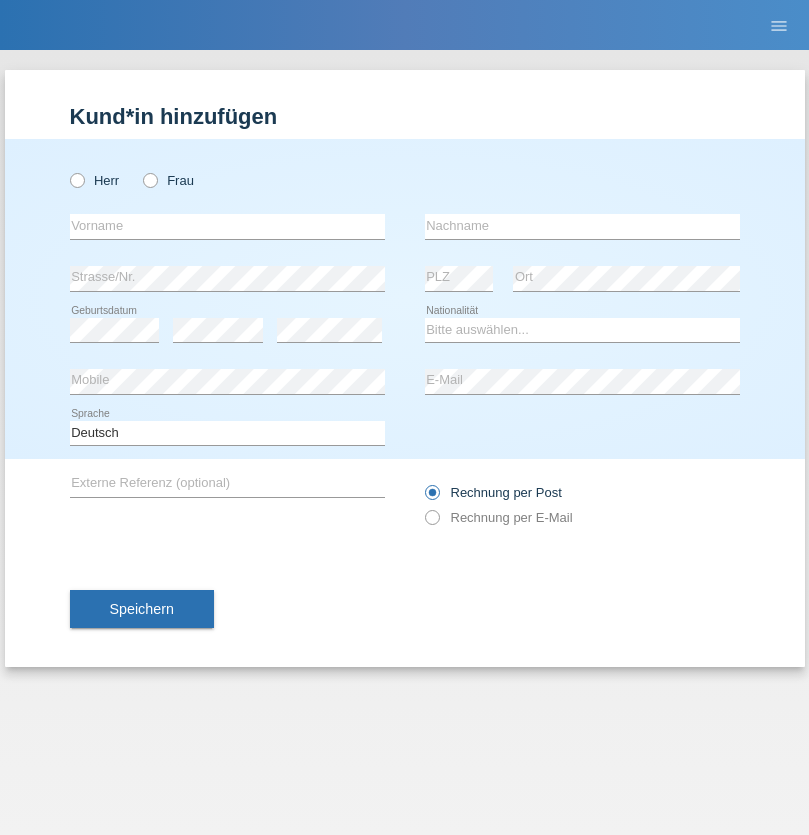 scroll, scrollTop: 0, scrollLeft: 0, axis: both 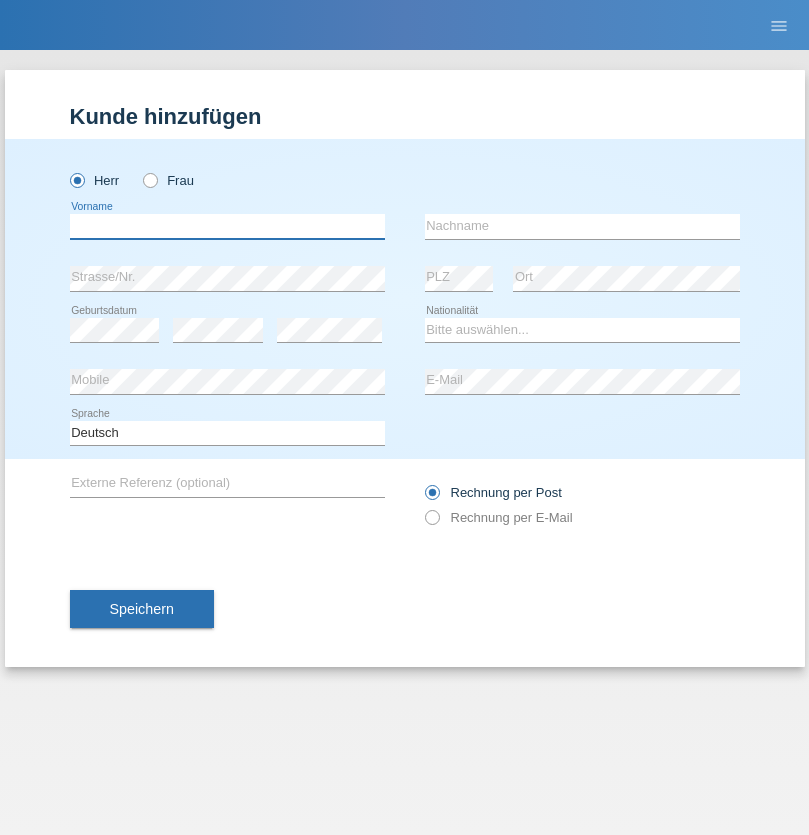 click at bounding box center (227, 226) 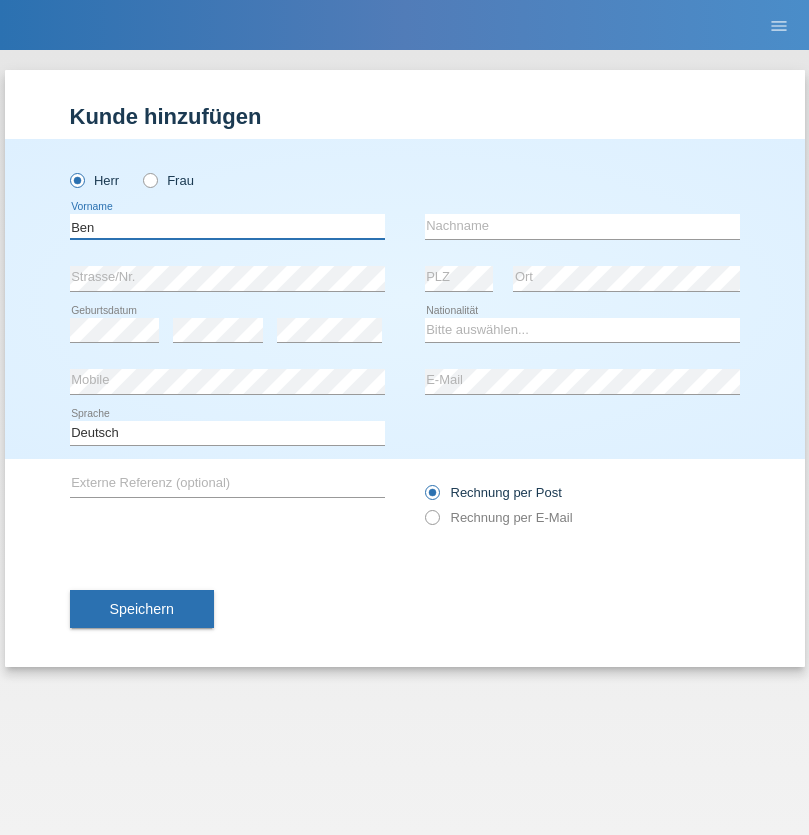 type on "Ben" 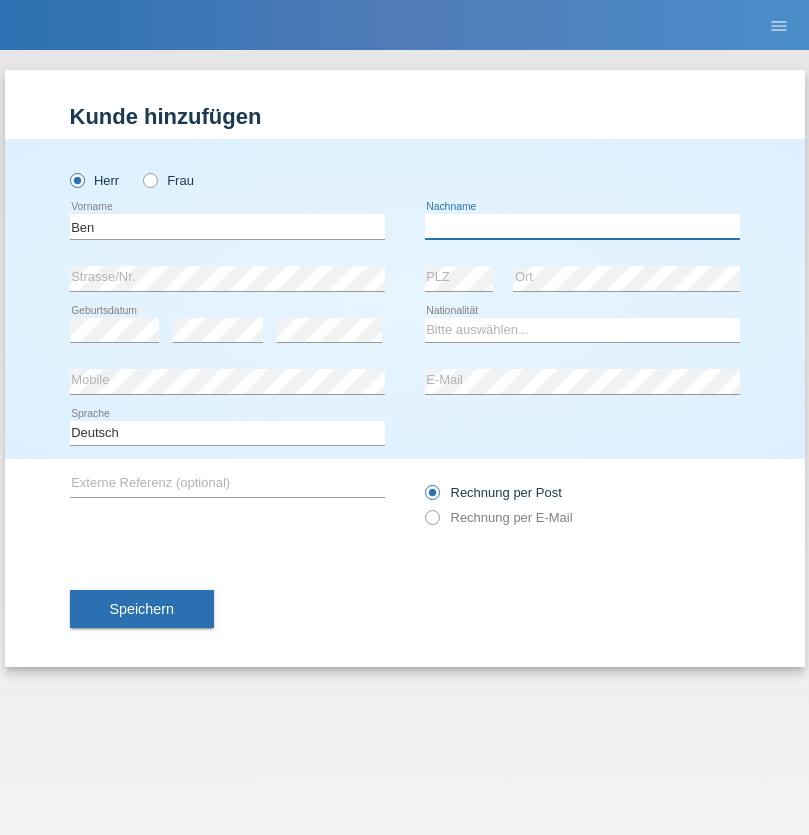 click at bounding box center [582, 226] 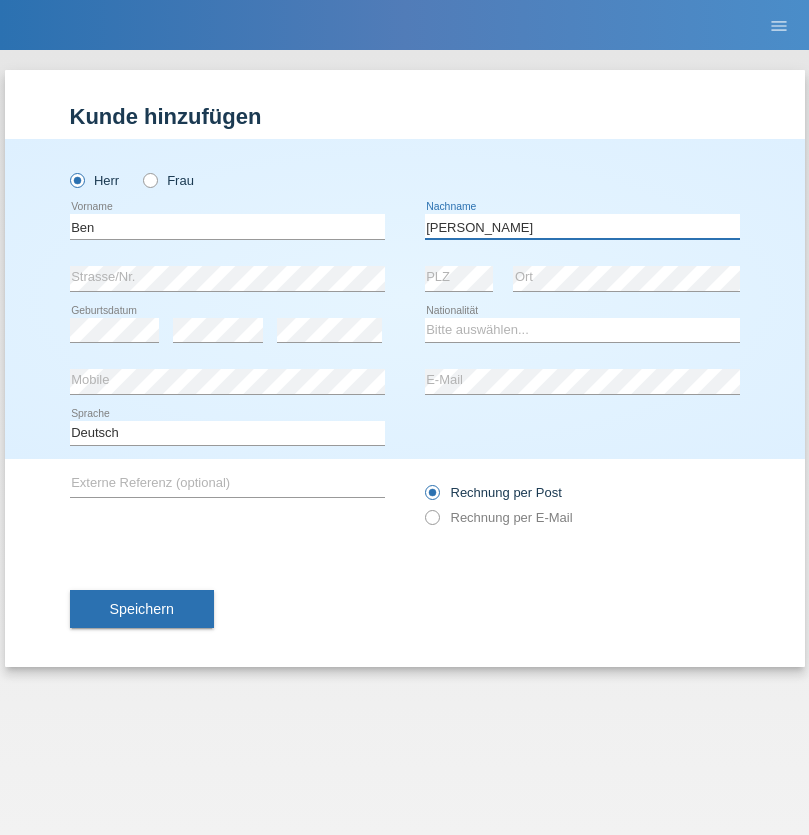 type on "Gilardi" 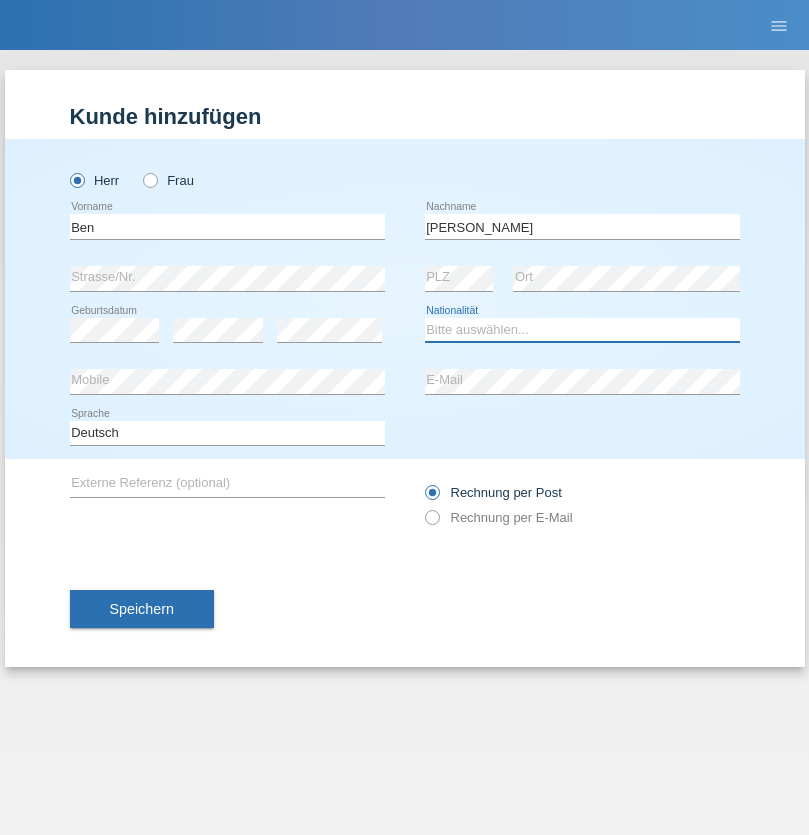select on "CH" 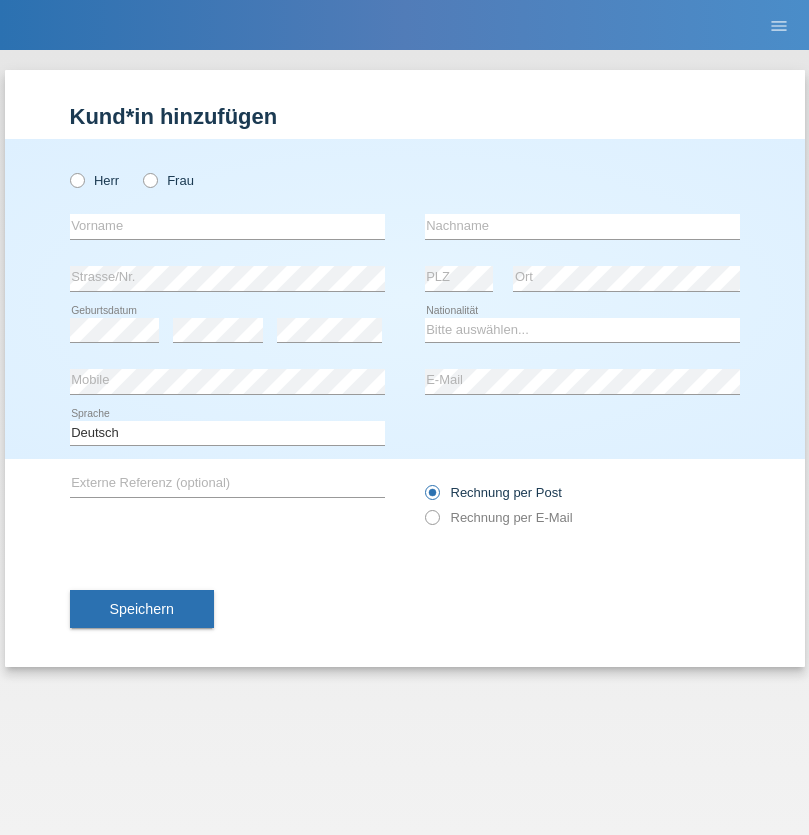 scroll, scrollTop: 0, scrollLeft: 0, axis: both 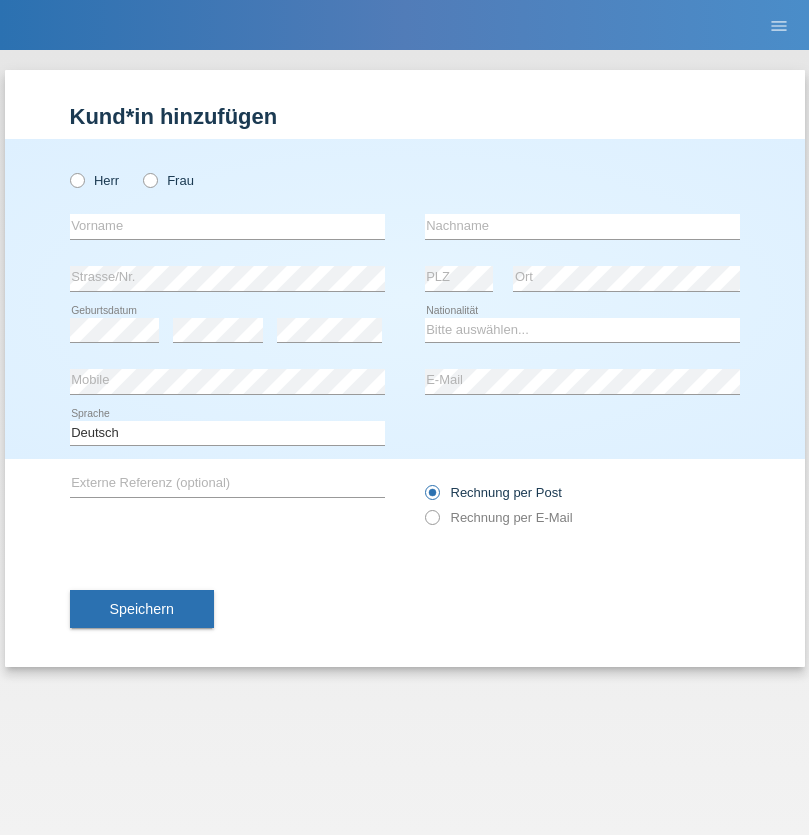 radio on "true" 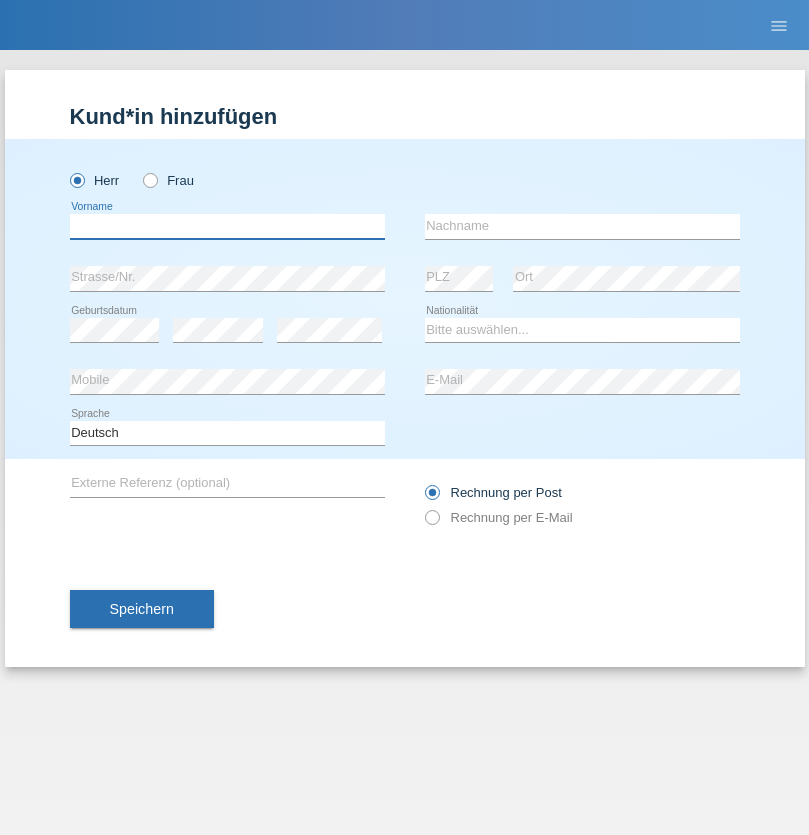 click at bounding box center (227, 226) 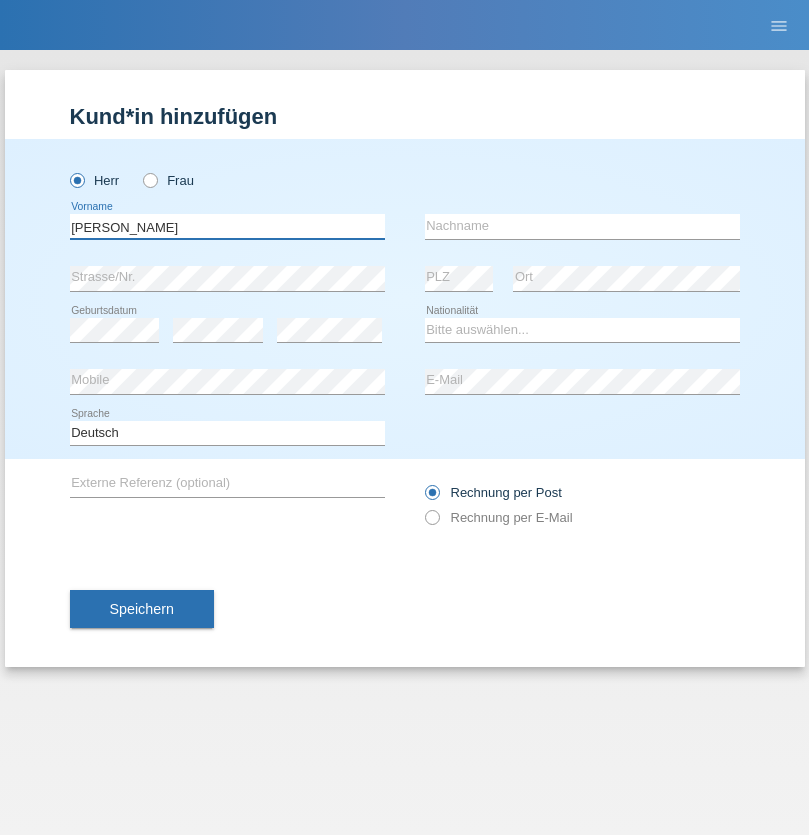 type on "Robert" 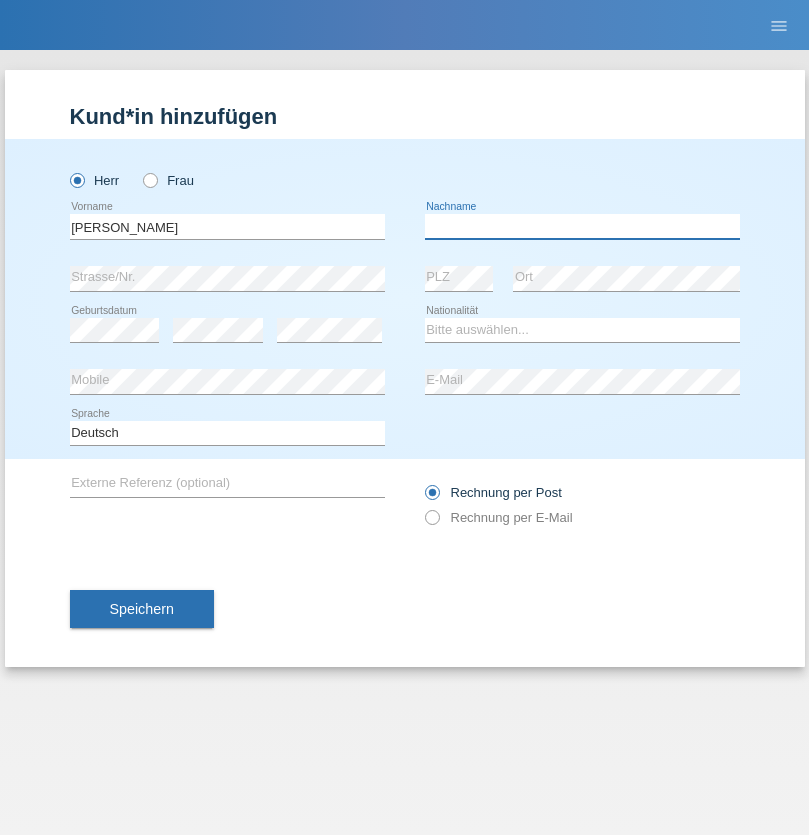 click at bounding box center (582, 226) 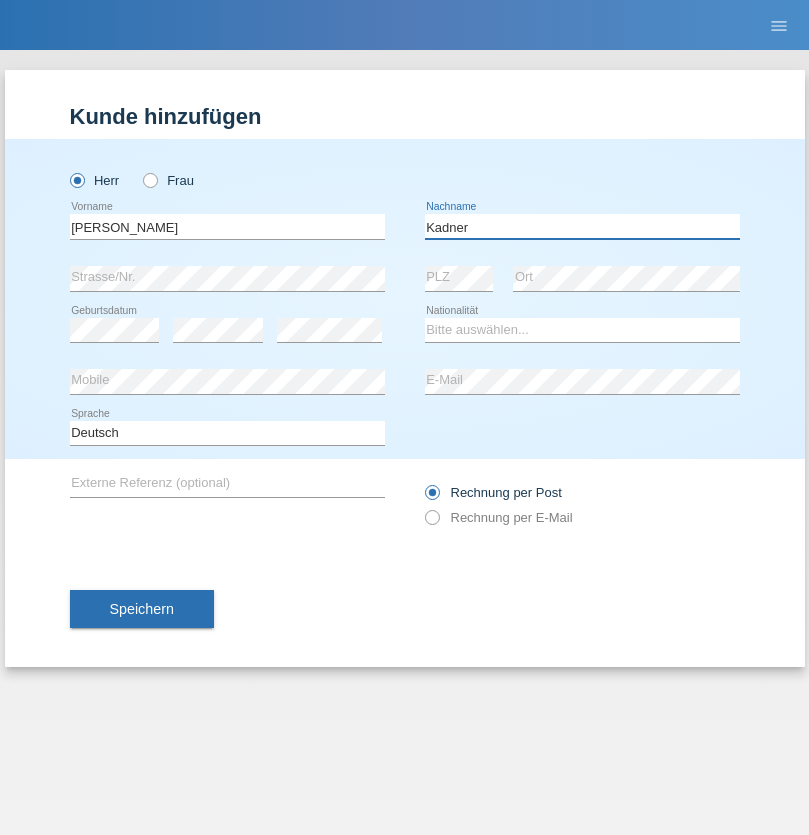 type on "Kadner" 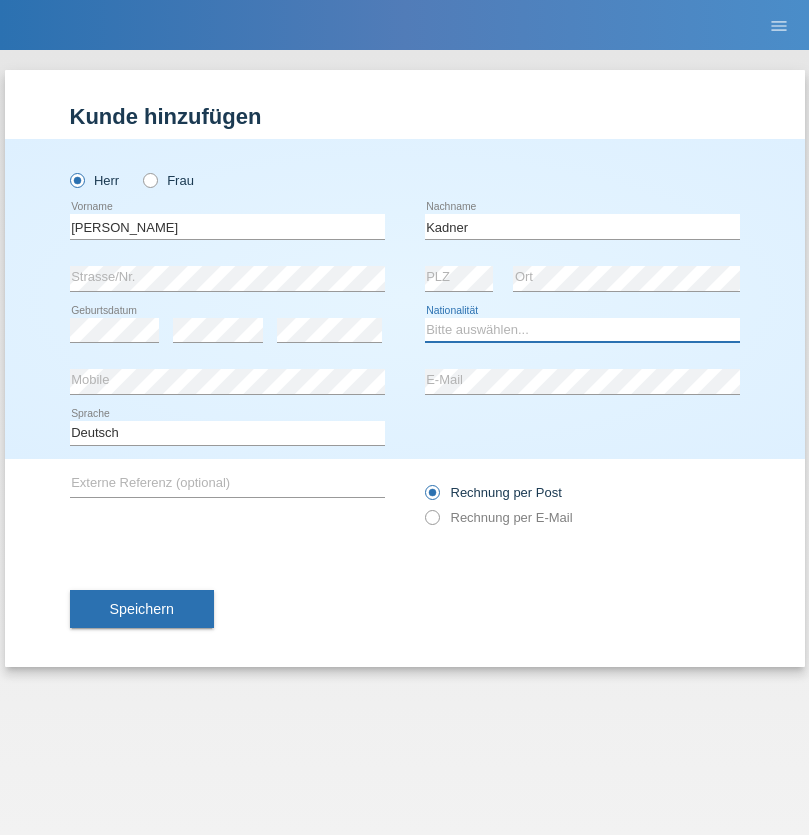 select on "DE" 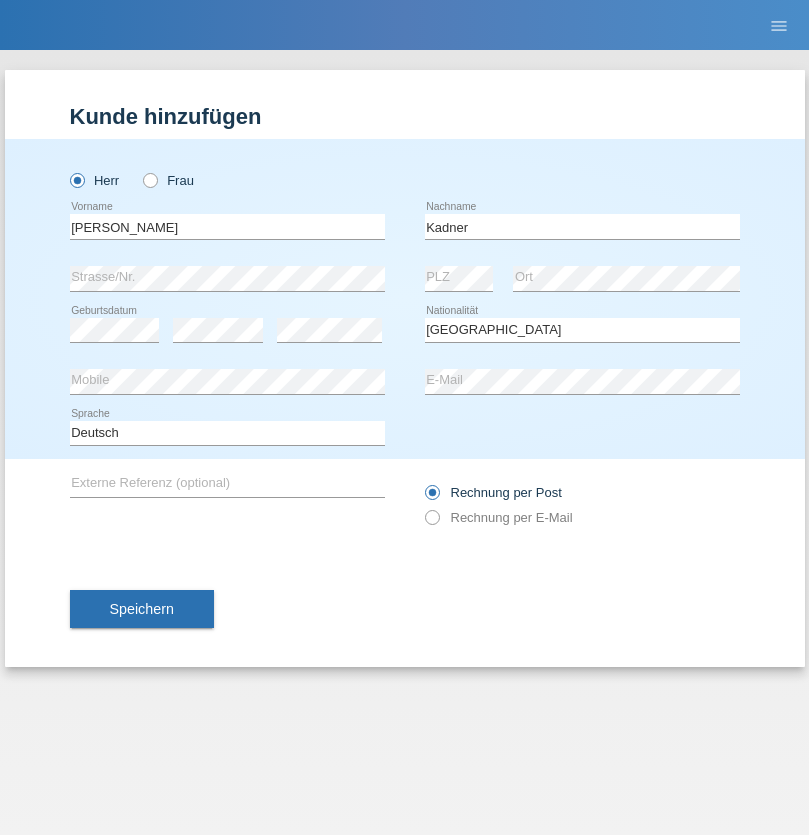 select on "C" 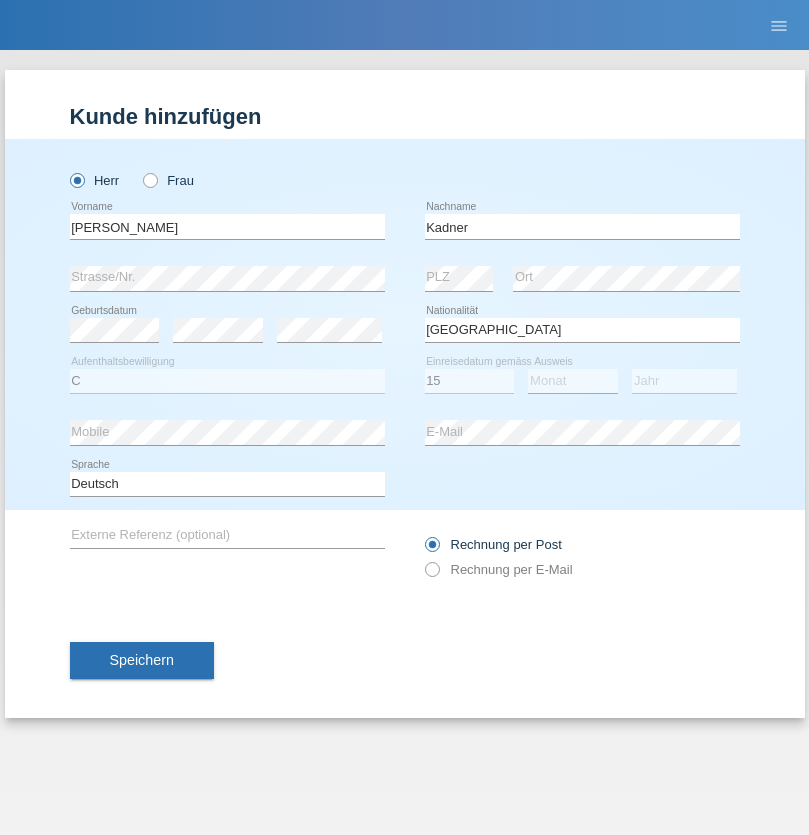 select on "06" 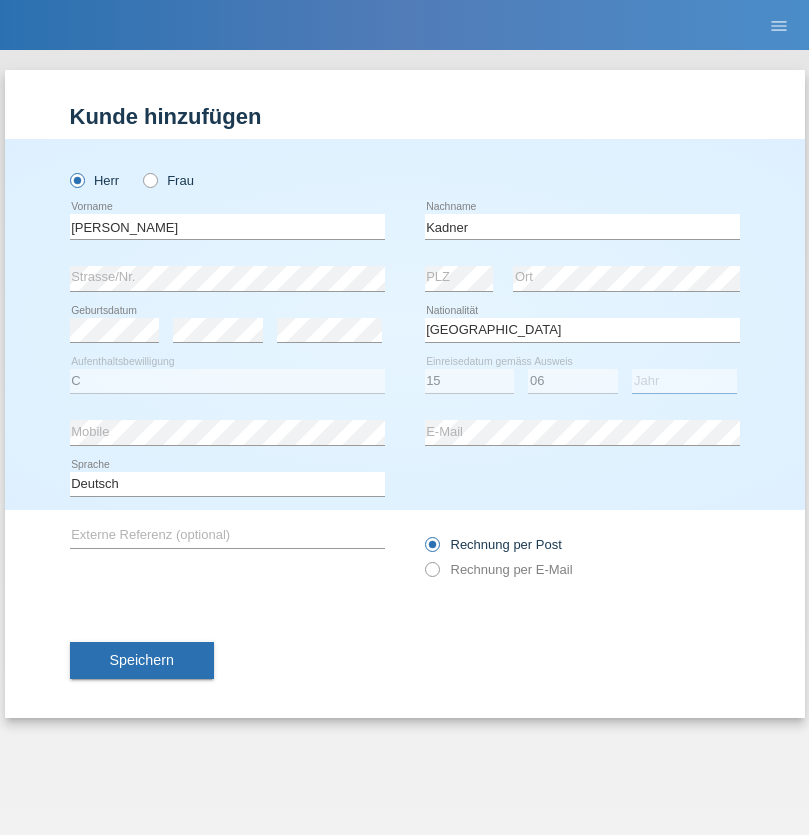 select on "2020" 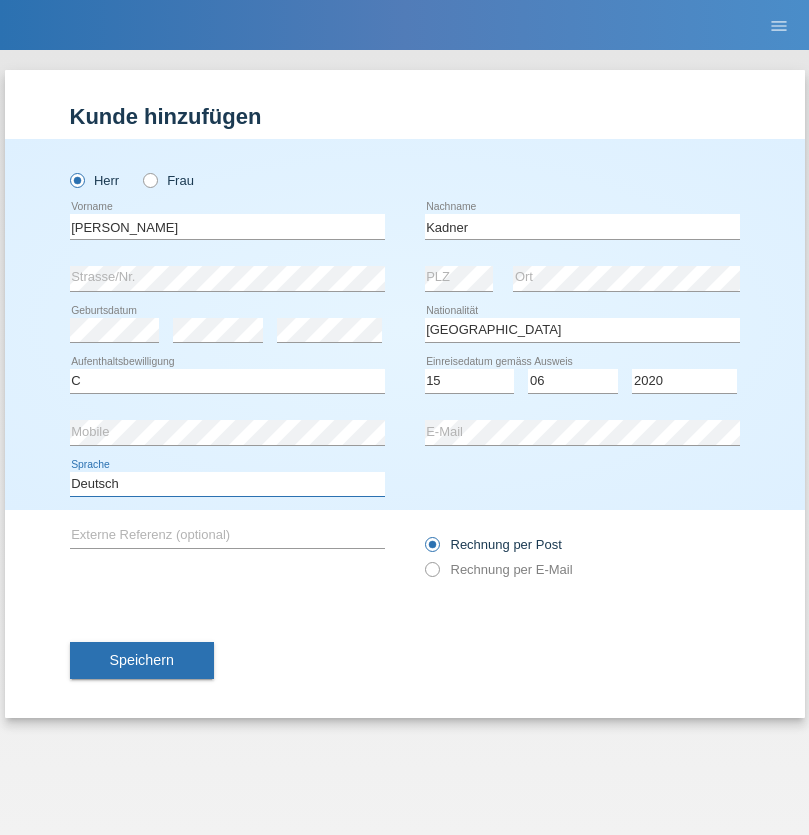 select on "en" 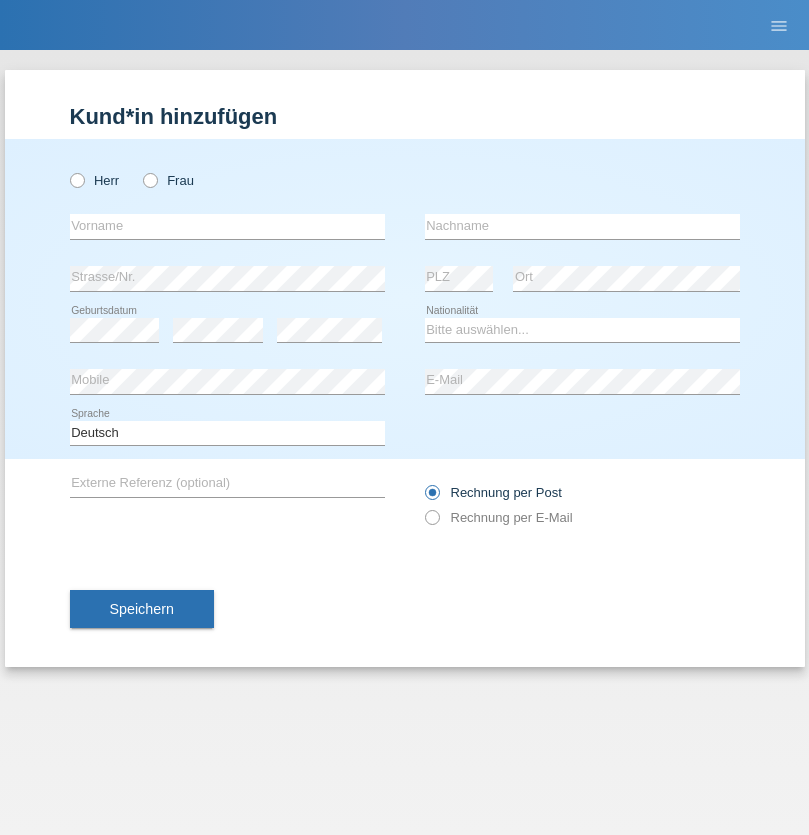 scroll, scrollTop: 0, scrollLeft: 0, axis: both 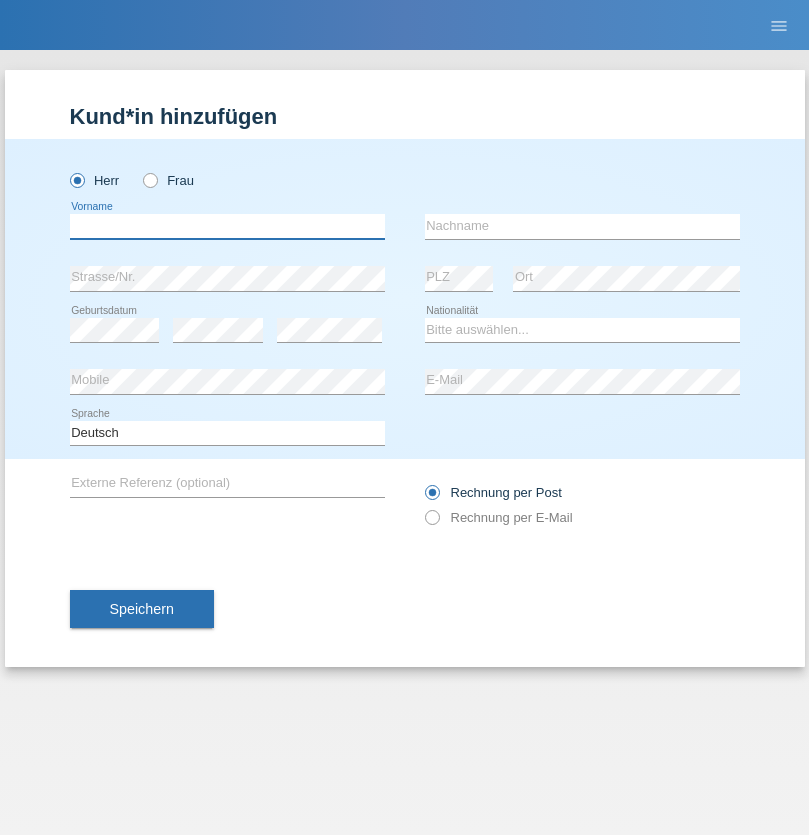 click at bounding box center (227, 226) 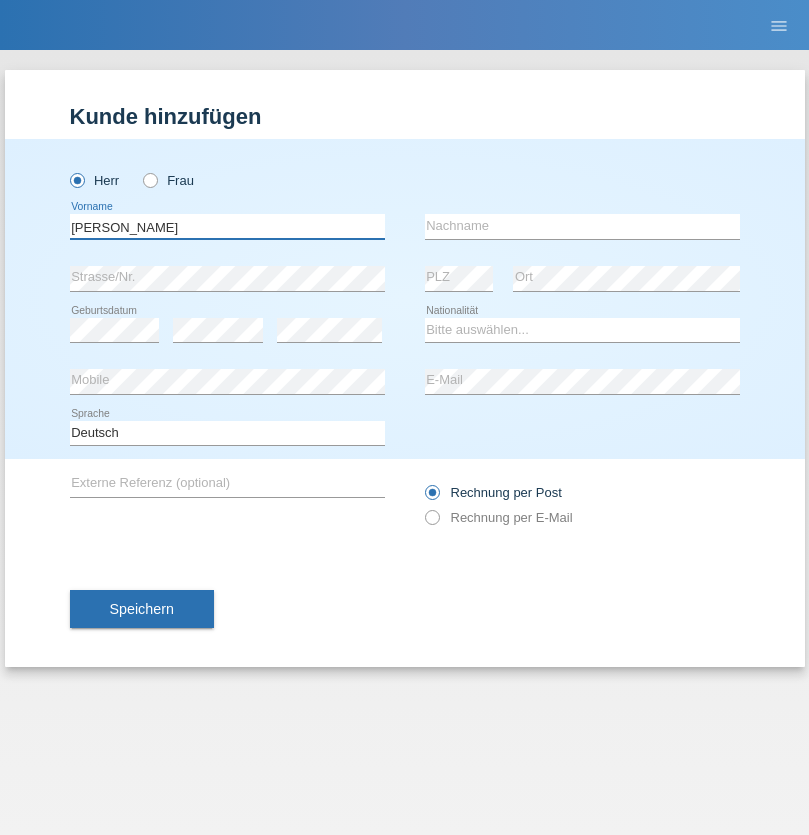 type on "[PERSON_NAME]" 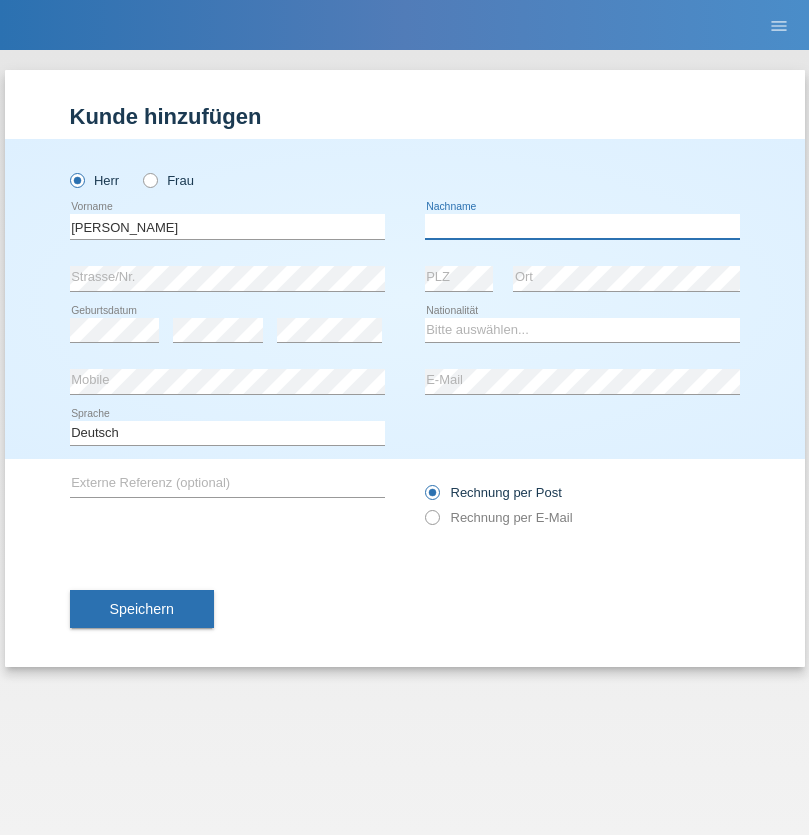 click at bounding box center (582, 226) 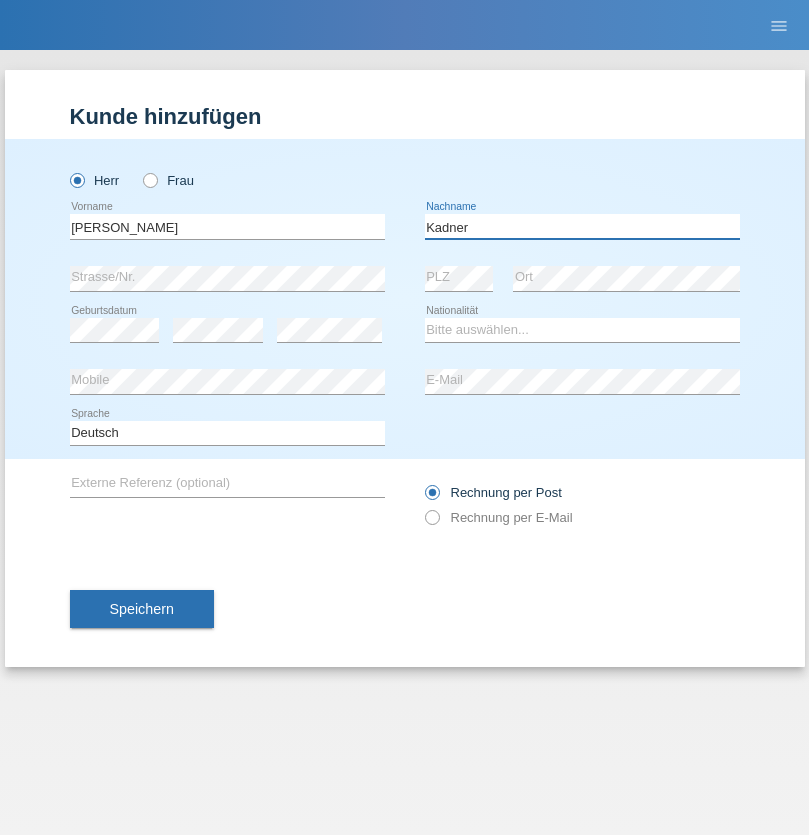 type on "Kadner" 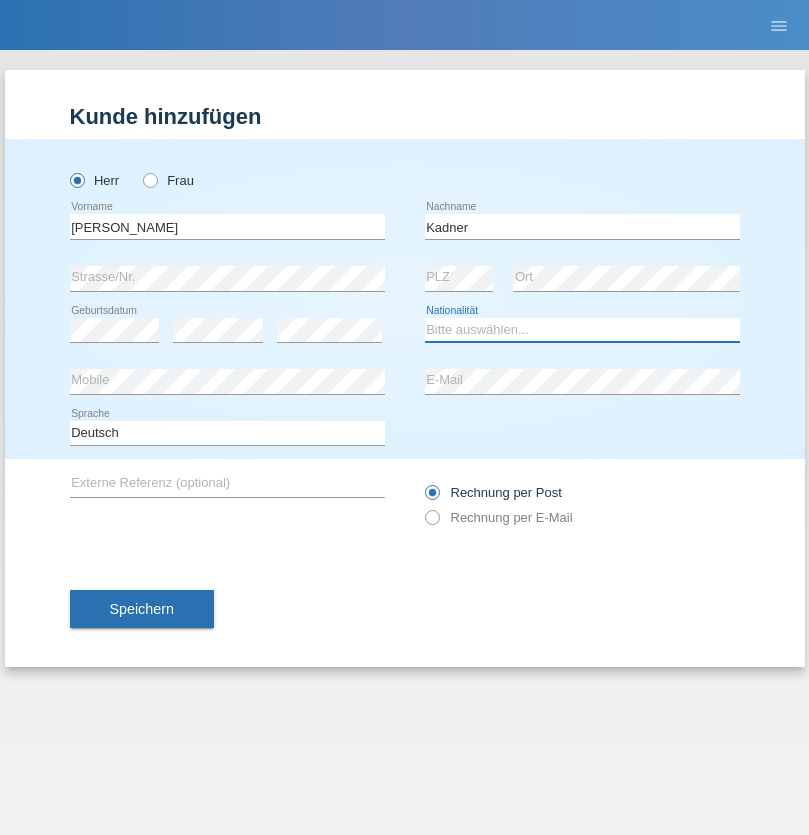 select on "DE" 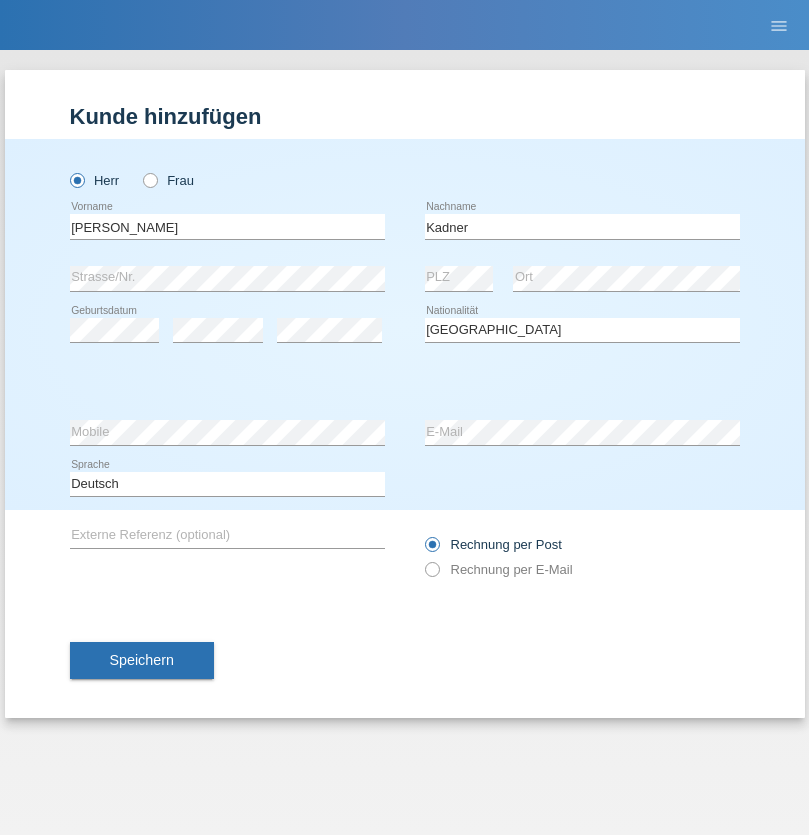 select on "C" 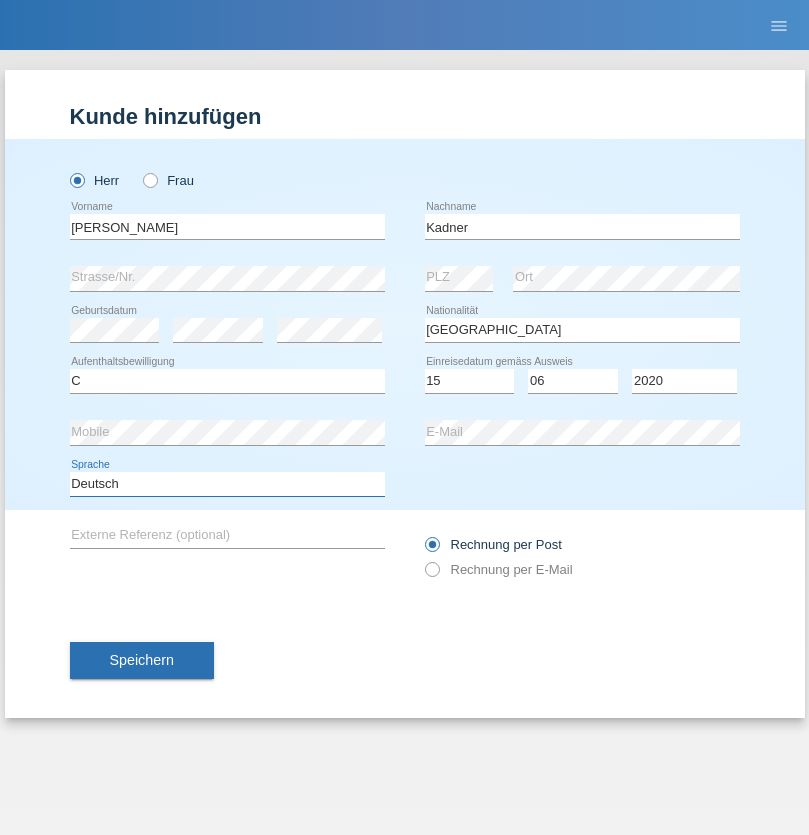 select on "en" 